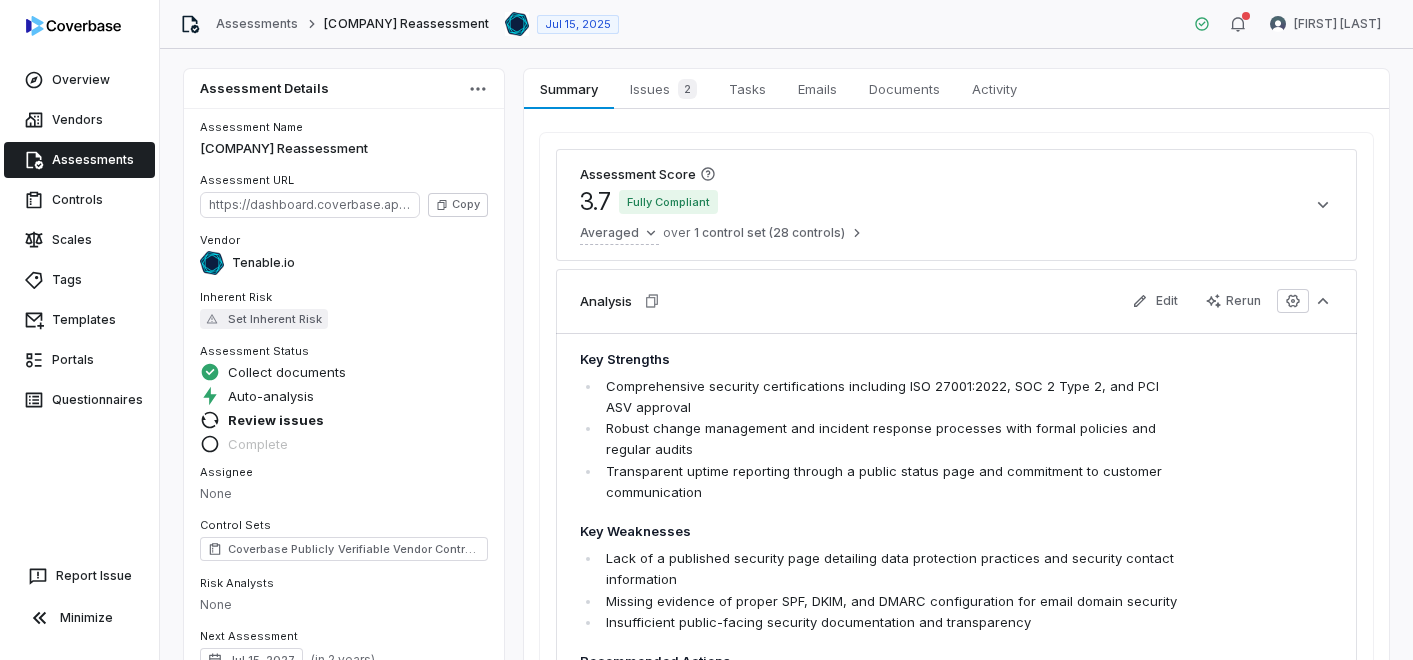 scroll, scrollTop: 0, scrollLeft: 0, axis: both 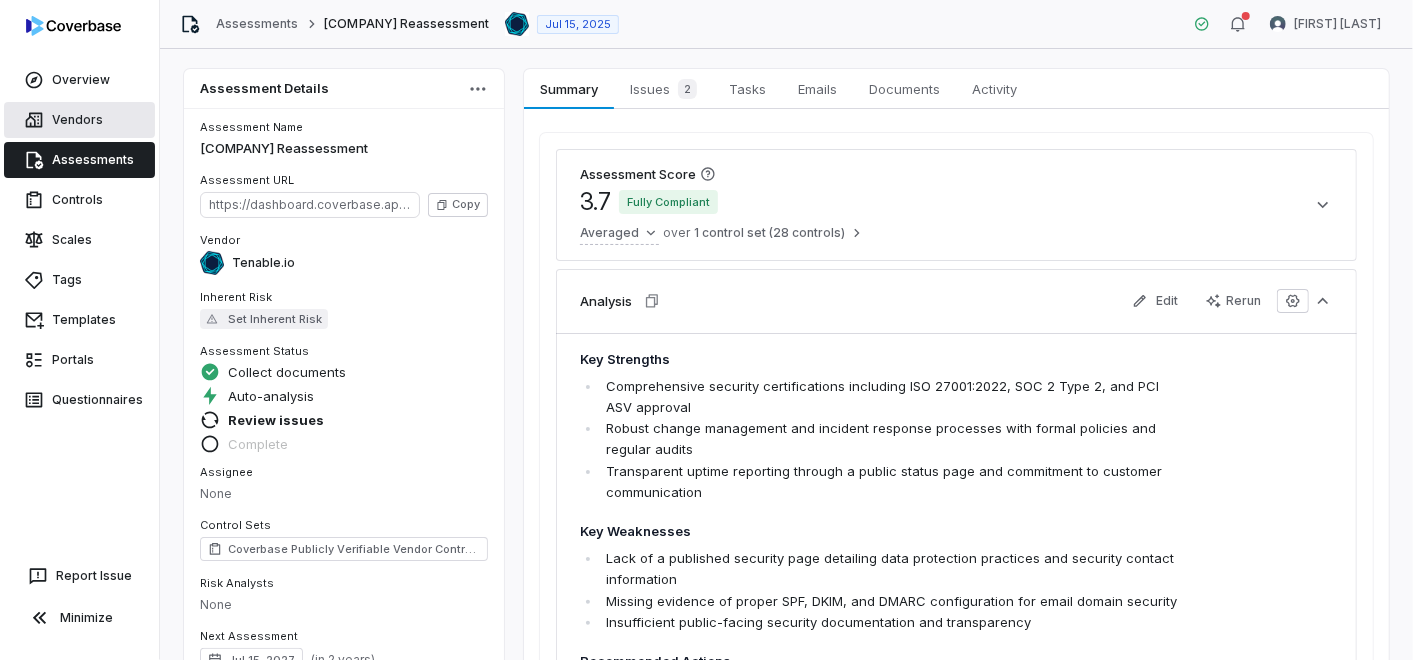 click on "Vendors" at bounding box center (79, 120) 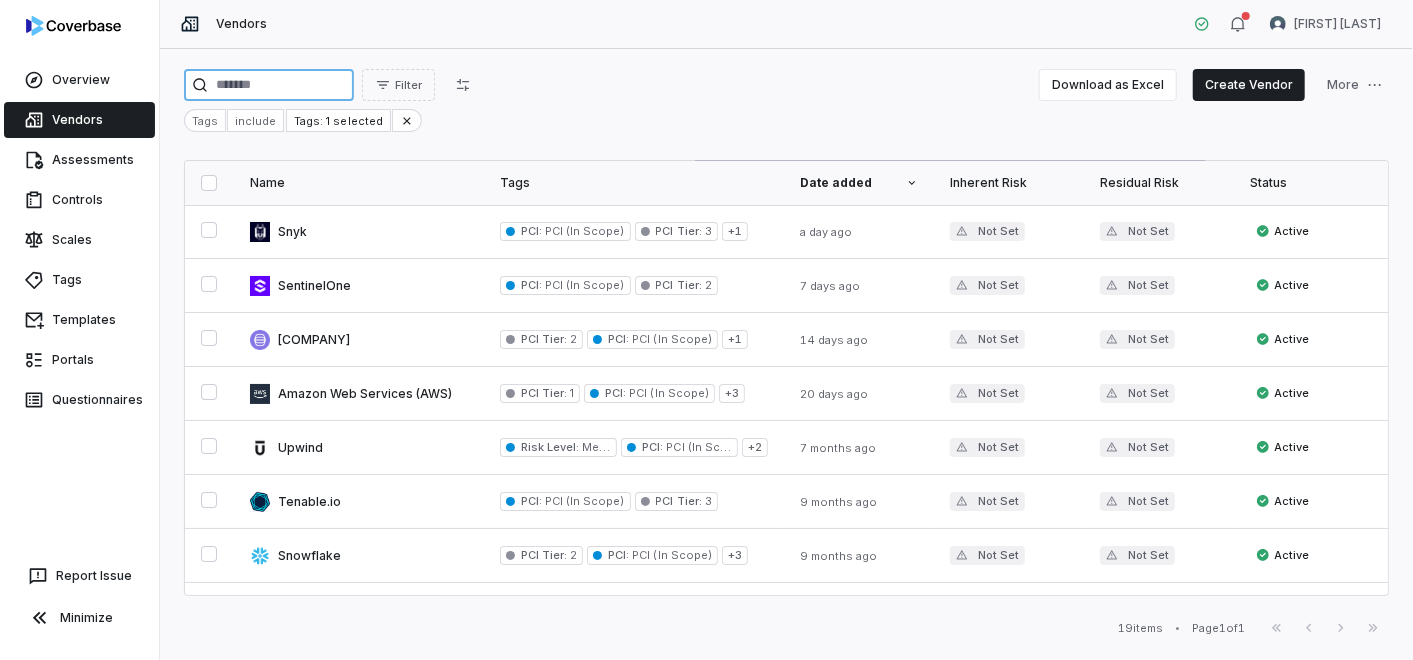 click at bounding box center (269, 85) 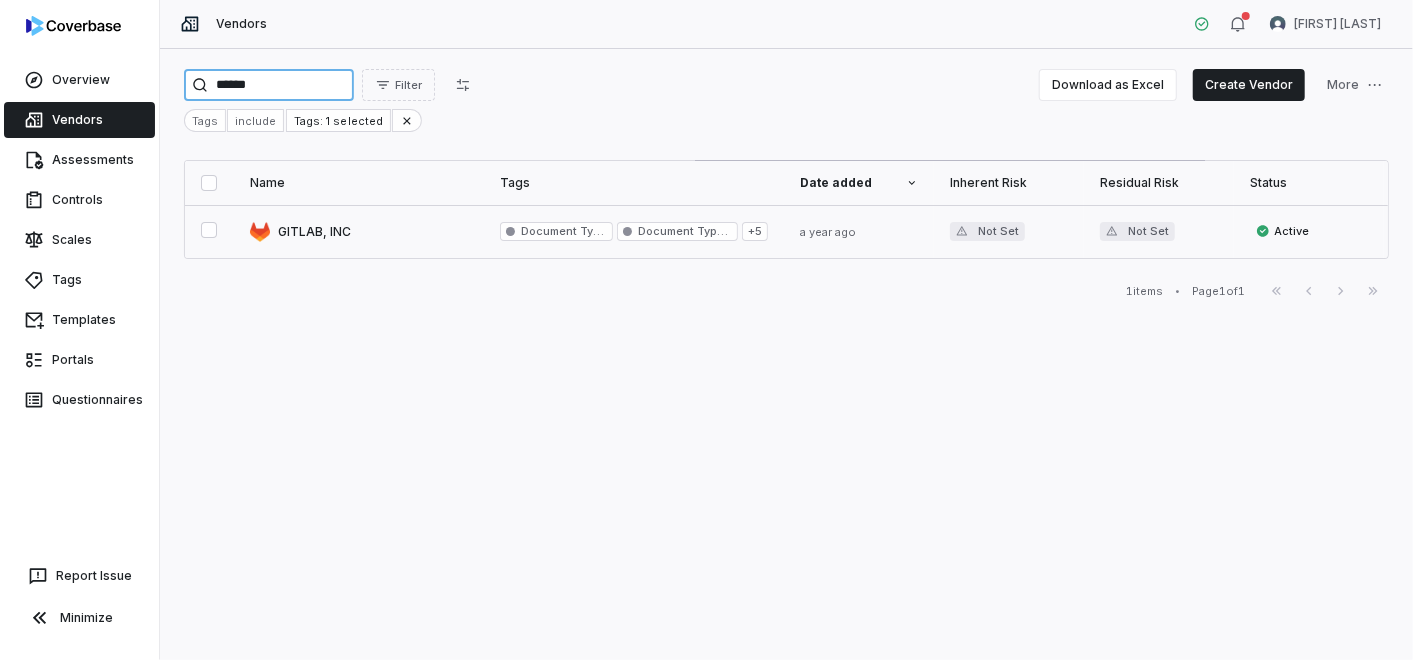 type on "******" 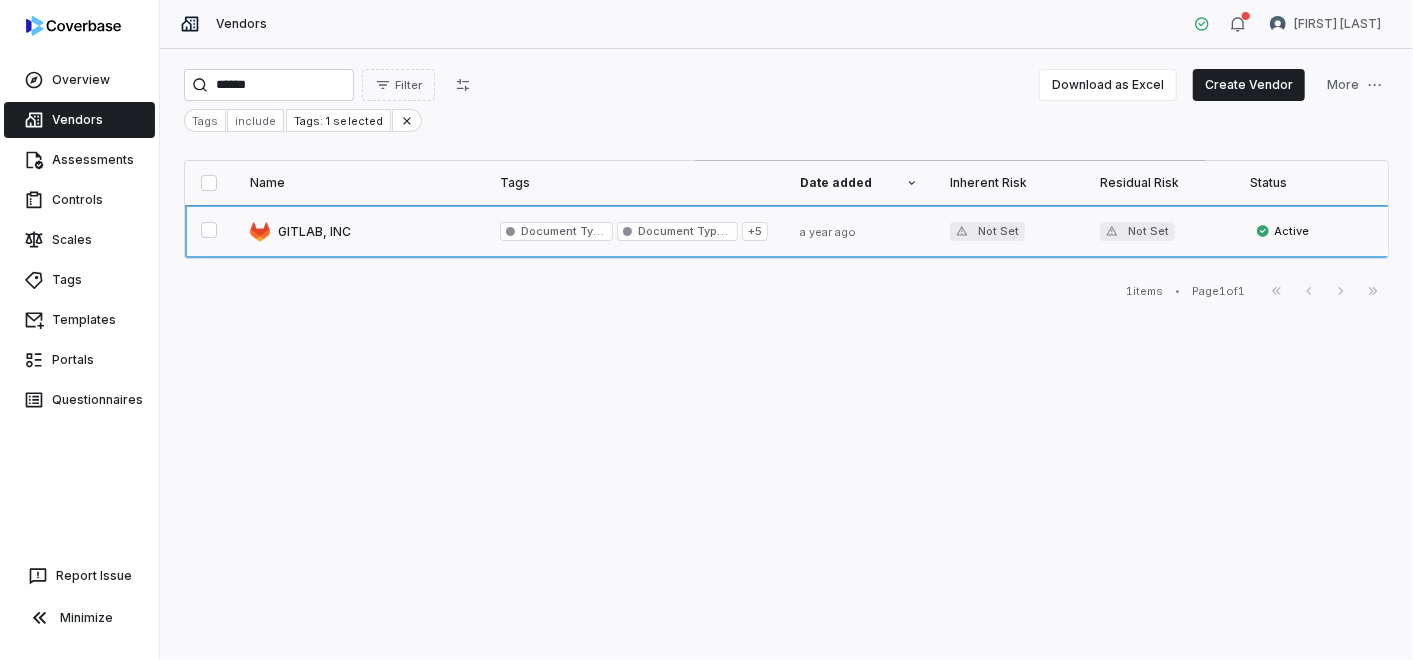 click at bounding box center (359, 231) 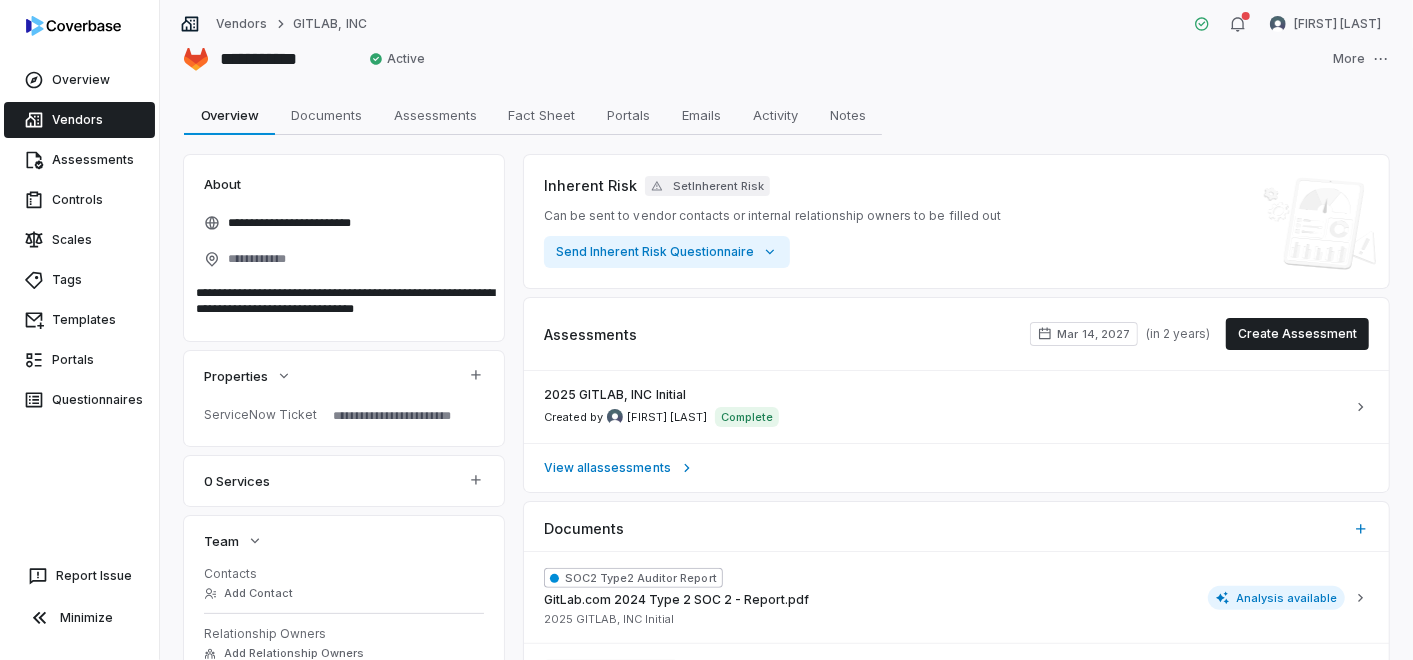 scroll, scrollTop: 0, scrollLeft: 0, axis: both 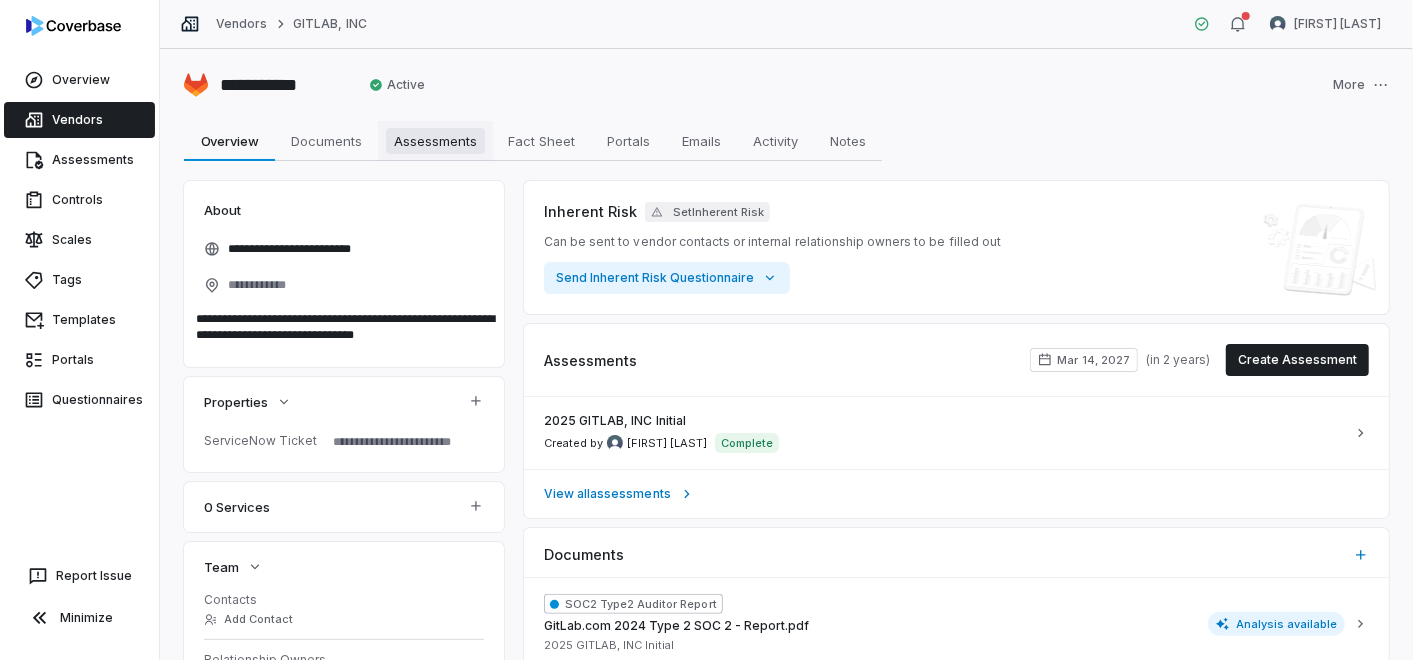 click on "Assessments" at bounding box center (435, 141) 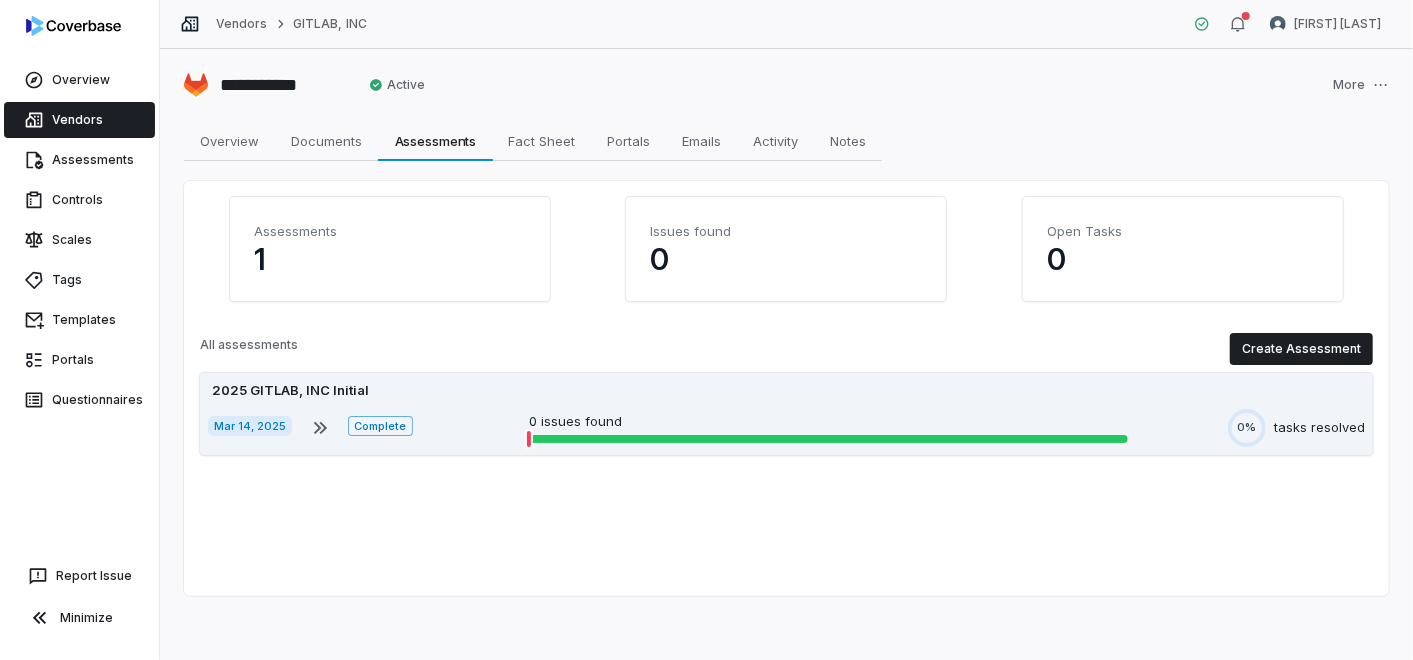 click on "2025 GITLAB, INC Initial Mar 14, 2025 Complete 0 issues found 0% tasks resolved" at bounding box center [786, 414] 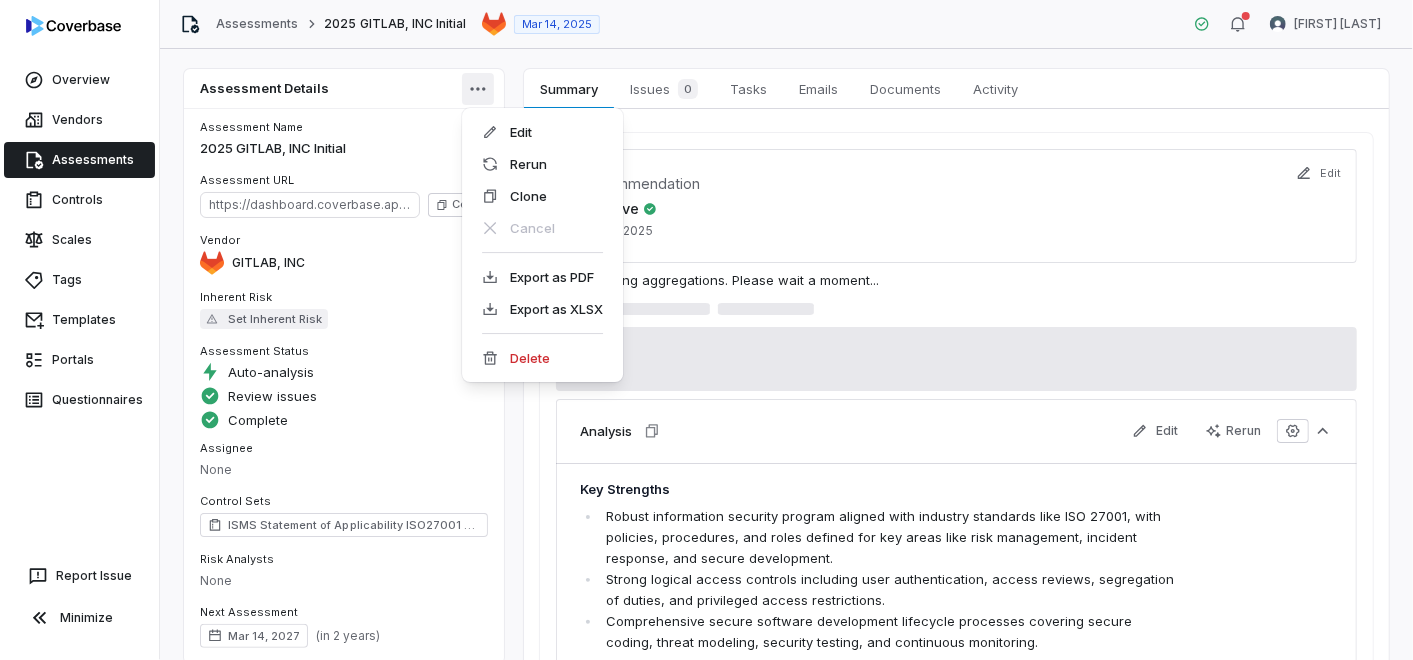 click on "JB" at bounding box center [706, 330] 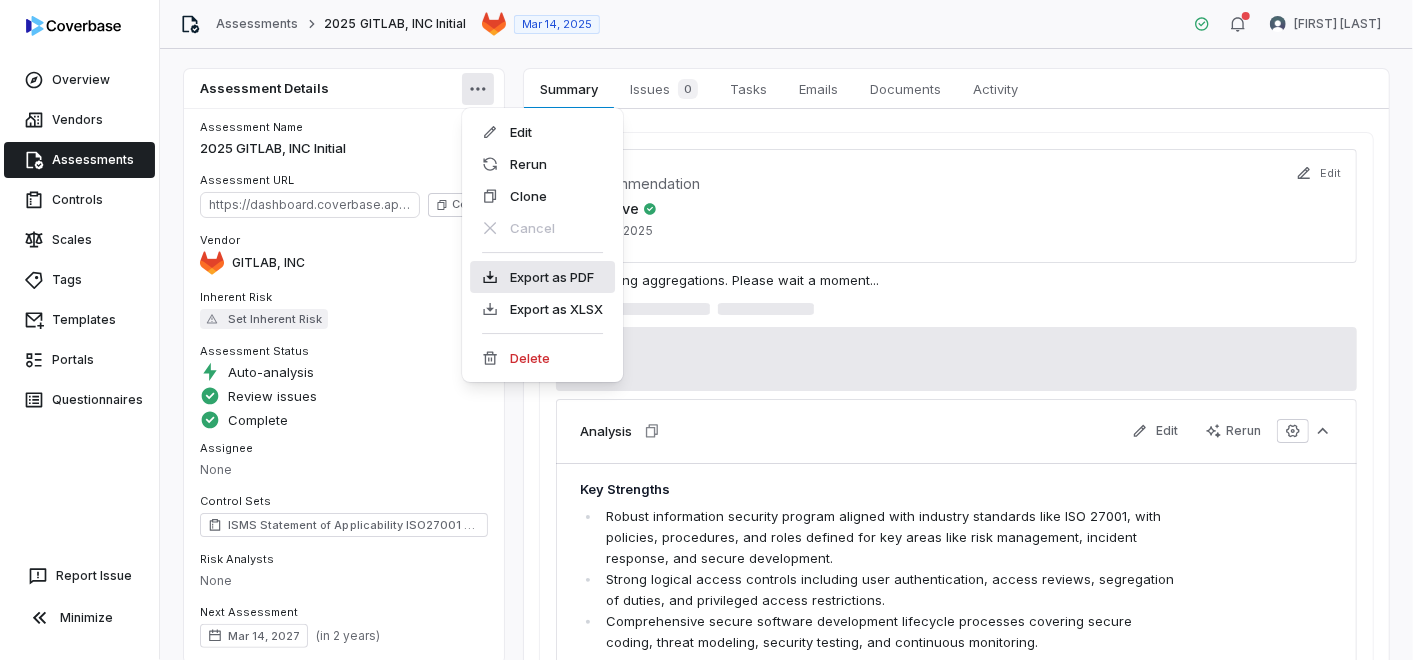 click on "Export as PDF" at bounding box center [542, 277] 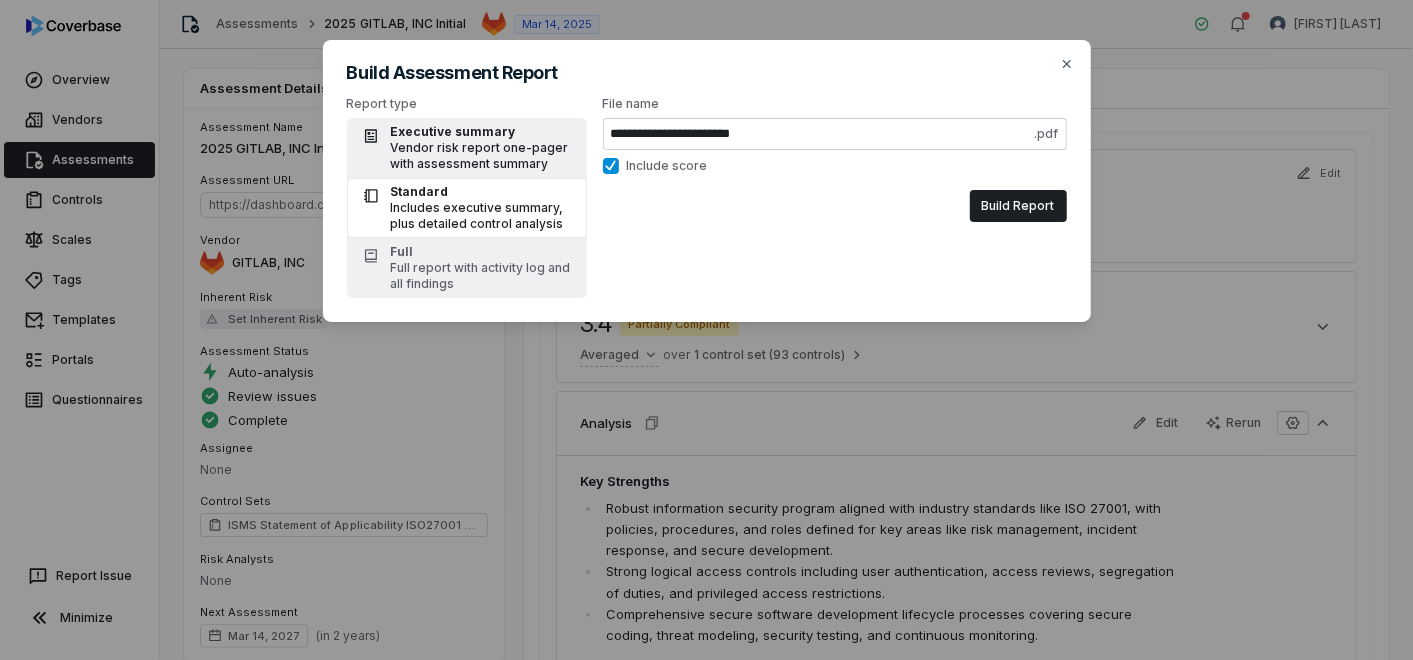 click on "Vendor risk report one-pager with assessment summary" at bounding box center (483, 156) 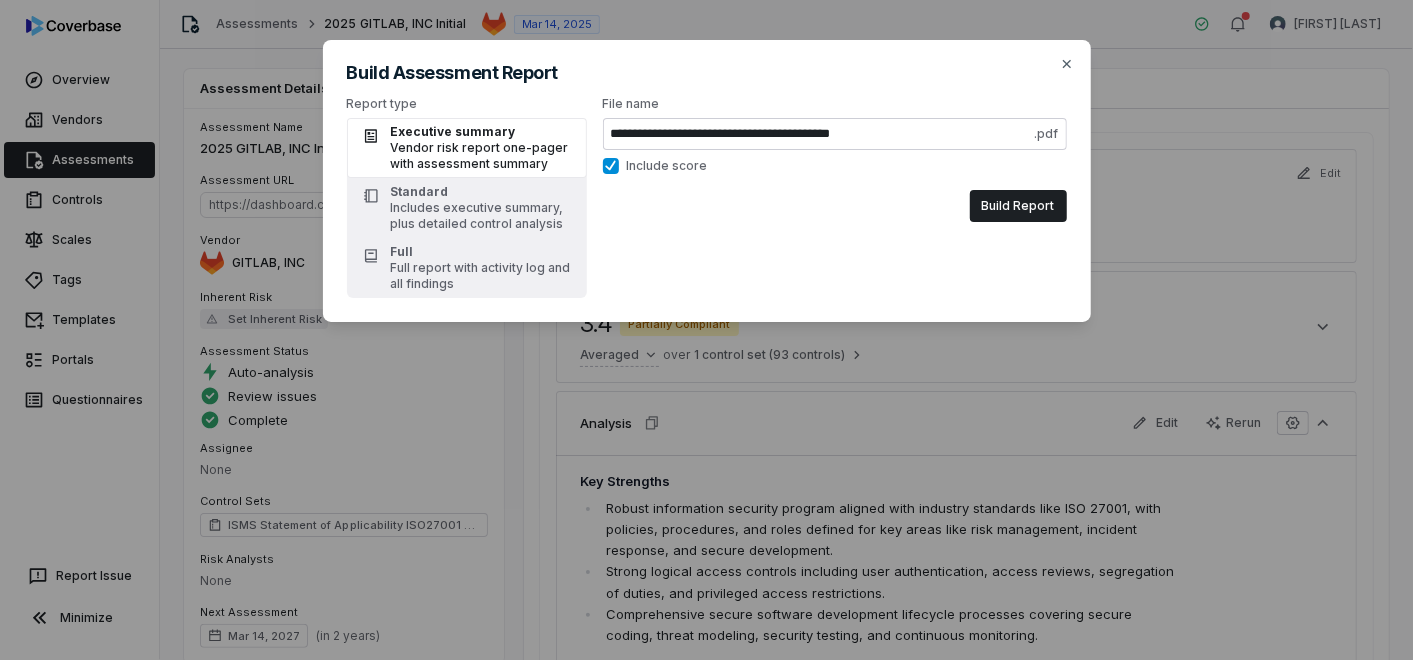 click on "Include score" at bounding box center (611, 166) 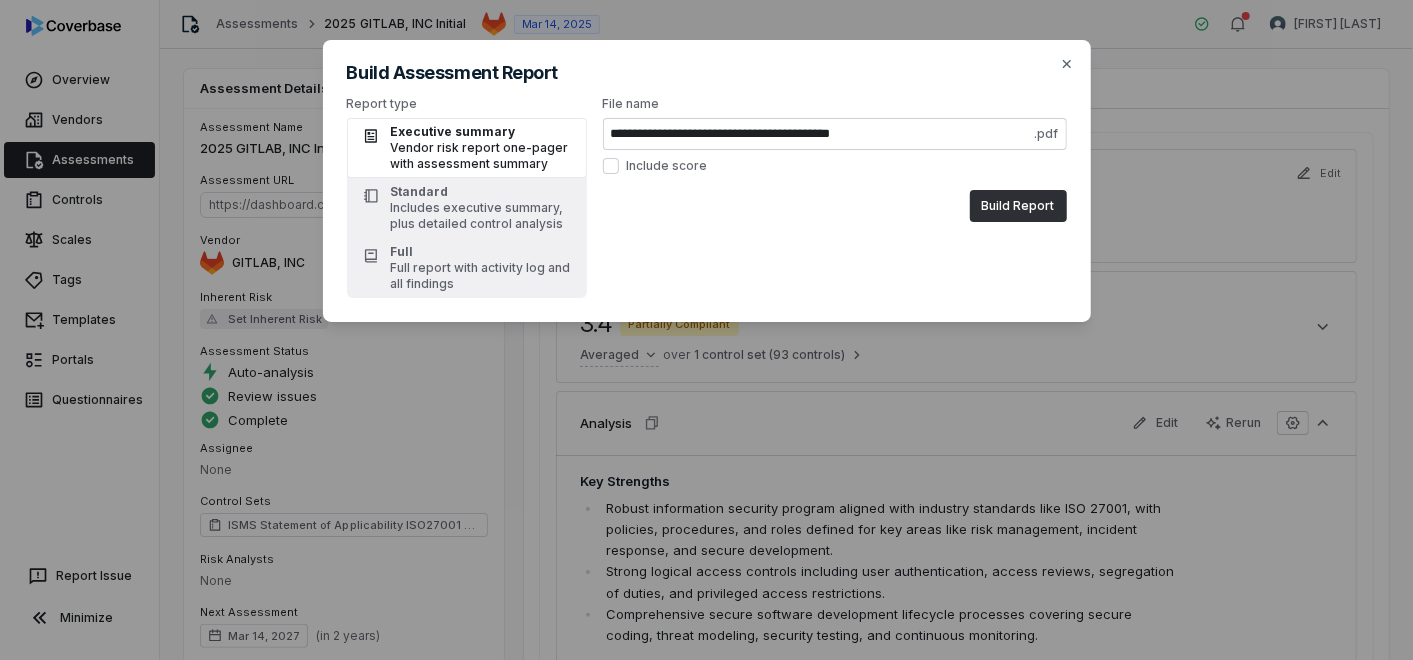 click on "Build Report" at bounding box center (1018, 206) 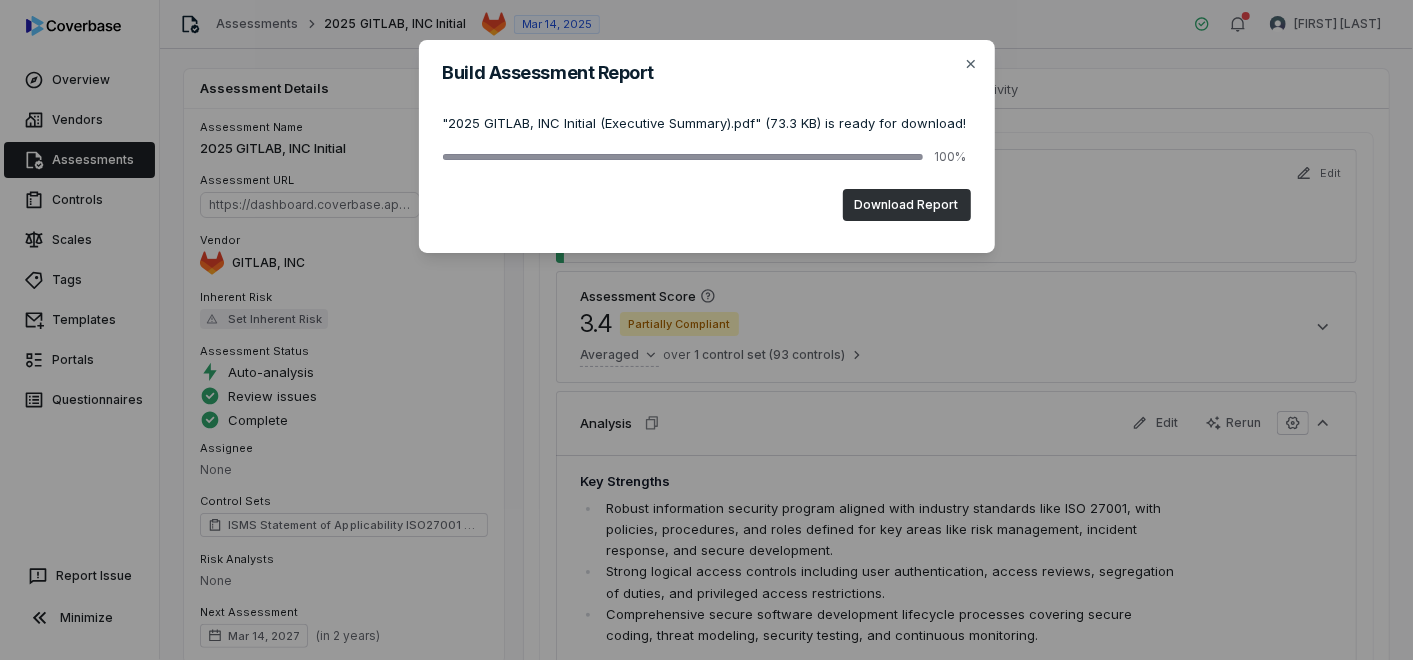 click on "Download Report" at bounding box center [907, 205] 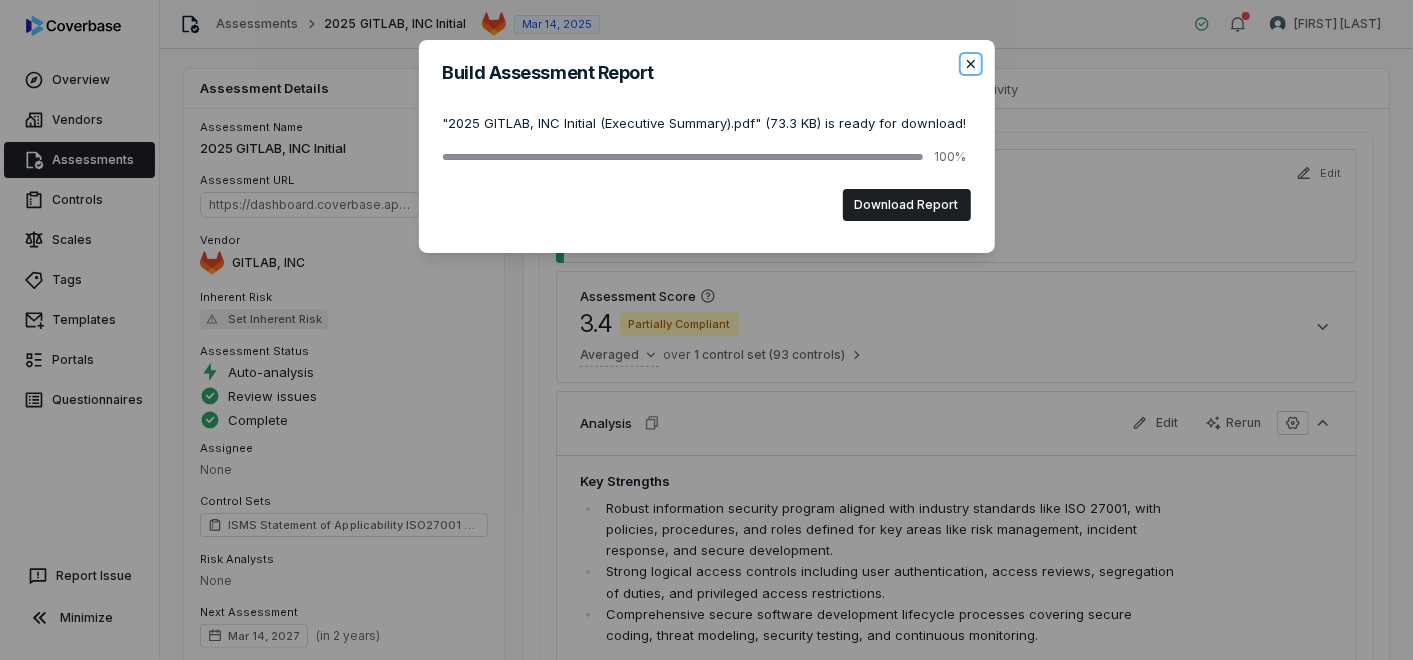 click 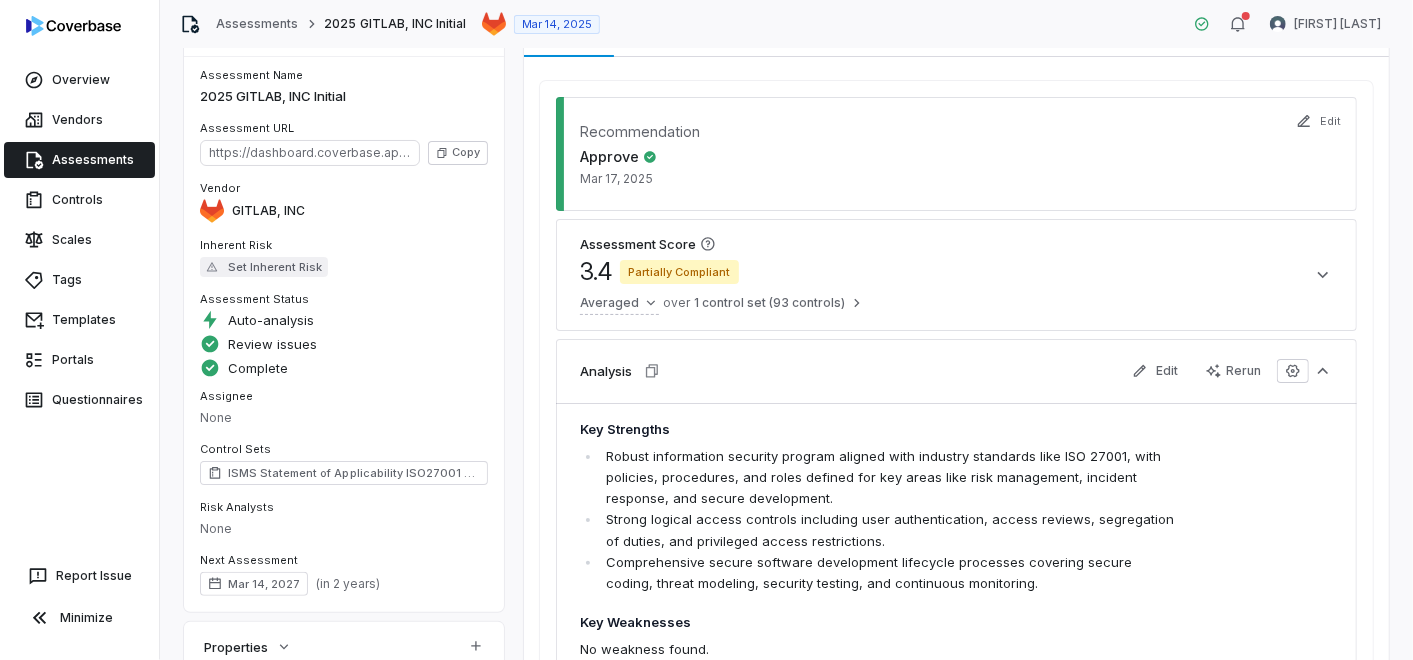 scroll, scrollTop: 148, scrollLeft: 0, axis: vertical 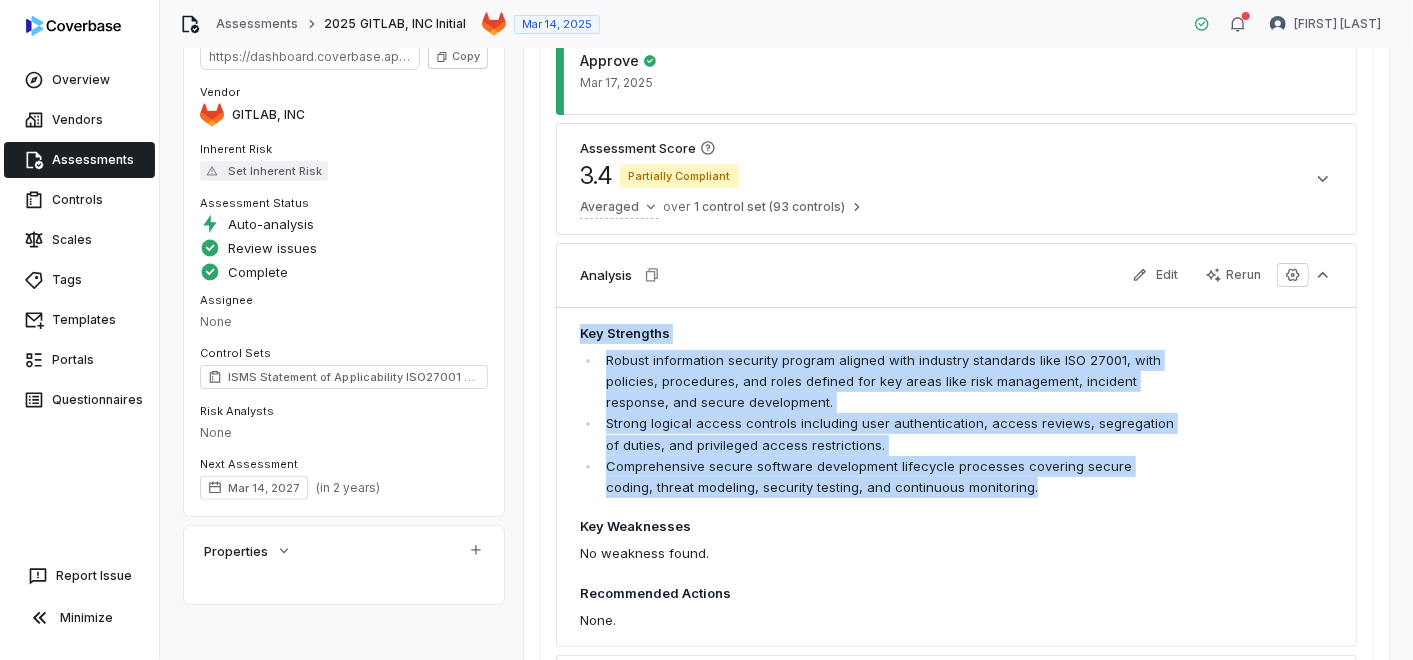 drag, startPoint x: 1010, startPoint y: 490, endPoint x: 582, endPoint y: 319, distance: 460.89587 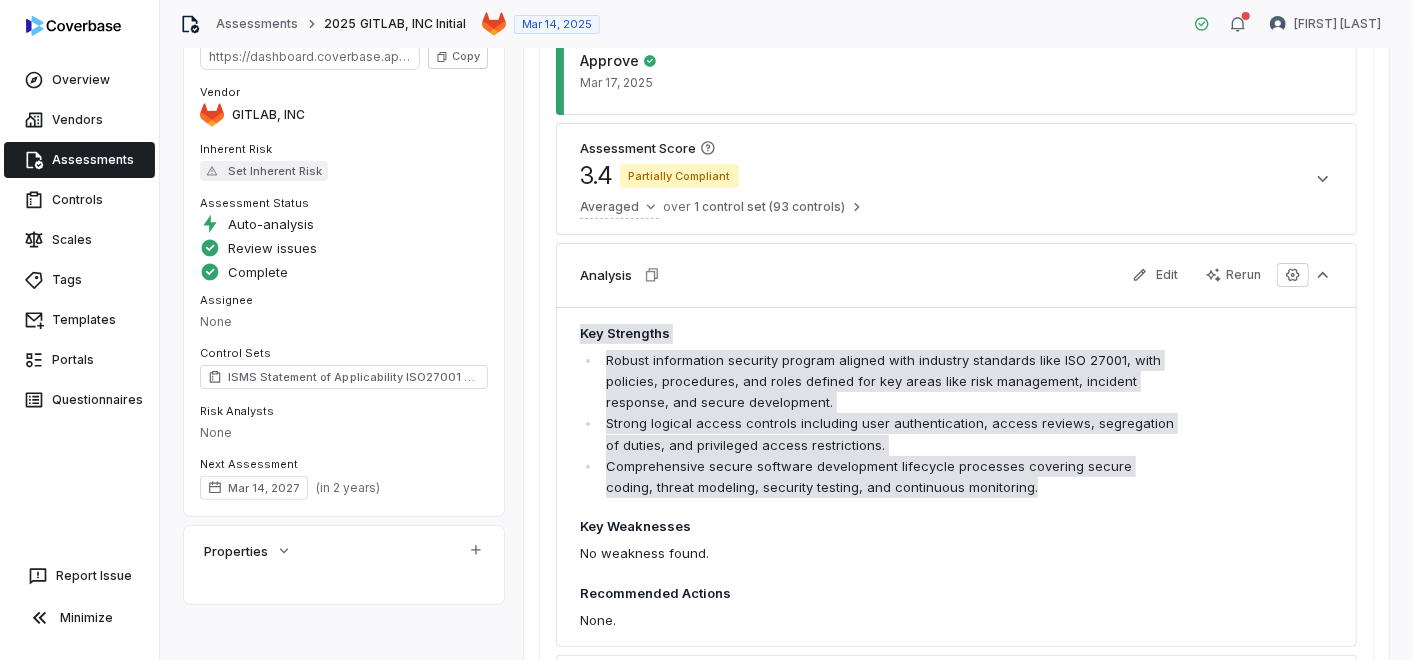 scroll, scrollTop: 148, scrollLeft: 0, axis: vertical 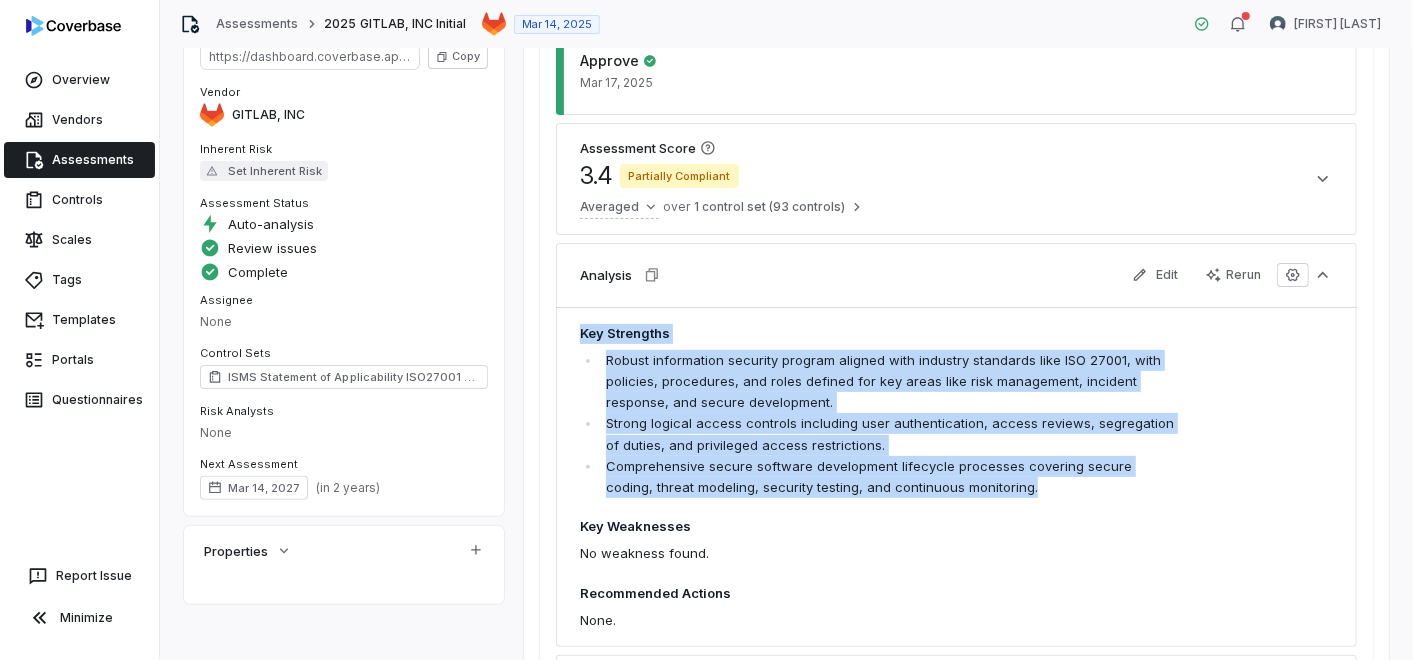 click on "Assessments" at bounding box center (79, 160) 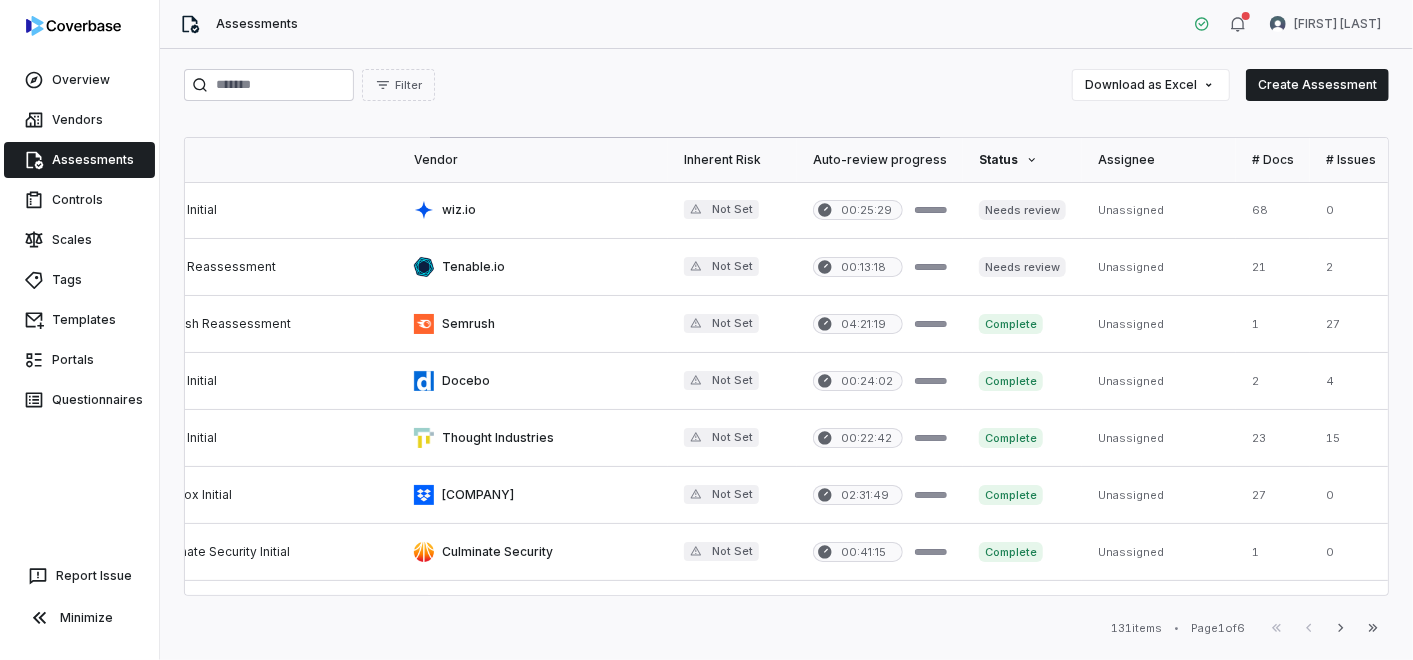 scroll, scrollTop: 0, scrollLeft: 0, axis: both 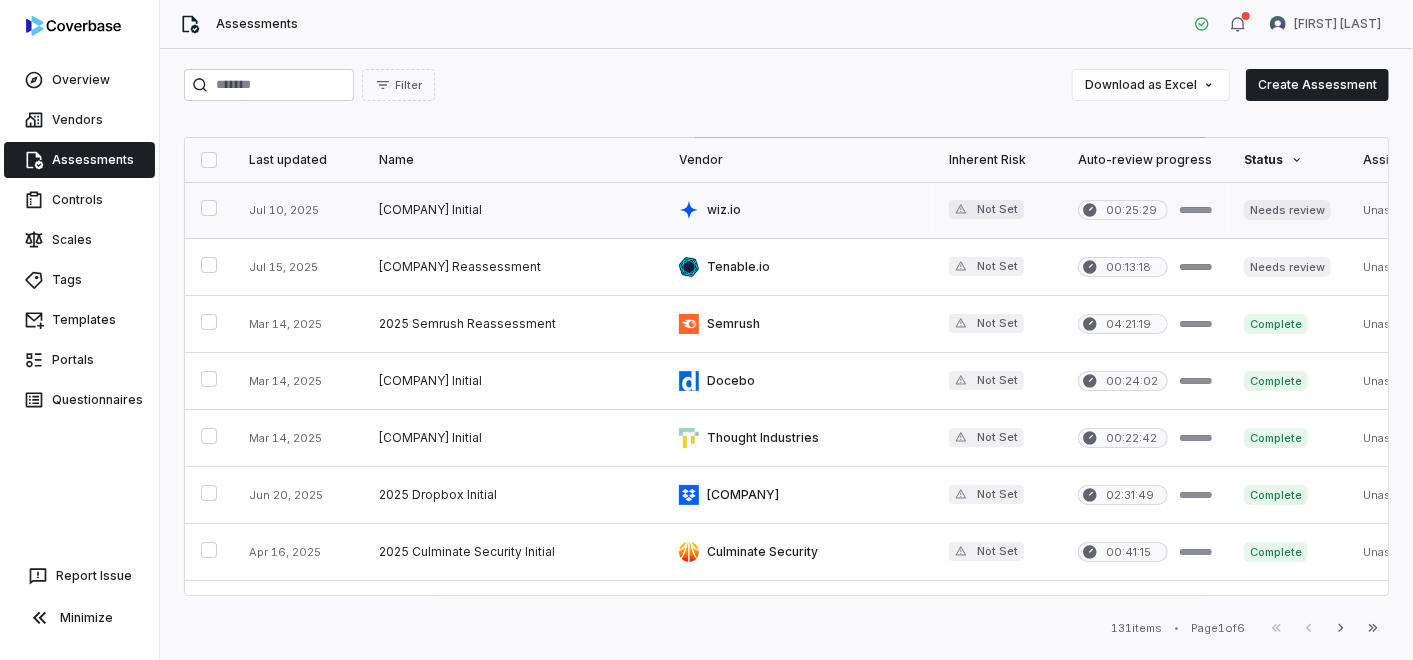click at bounding box center (798, 210) 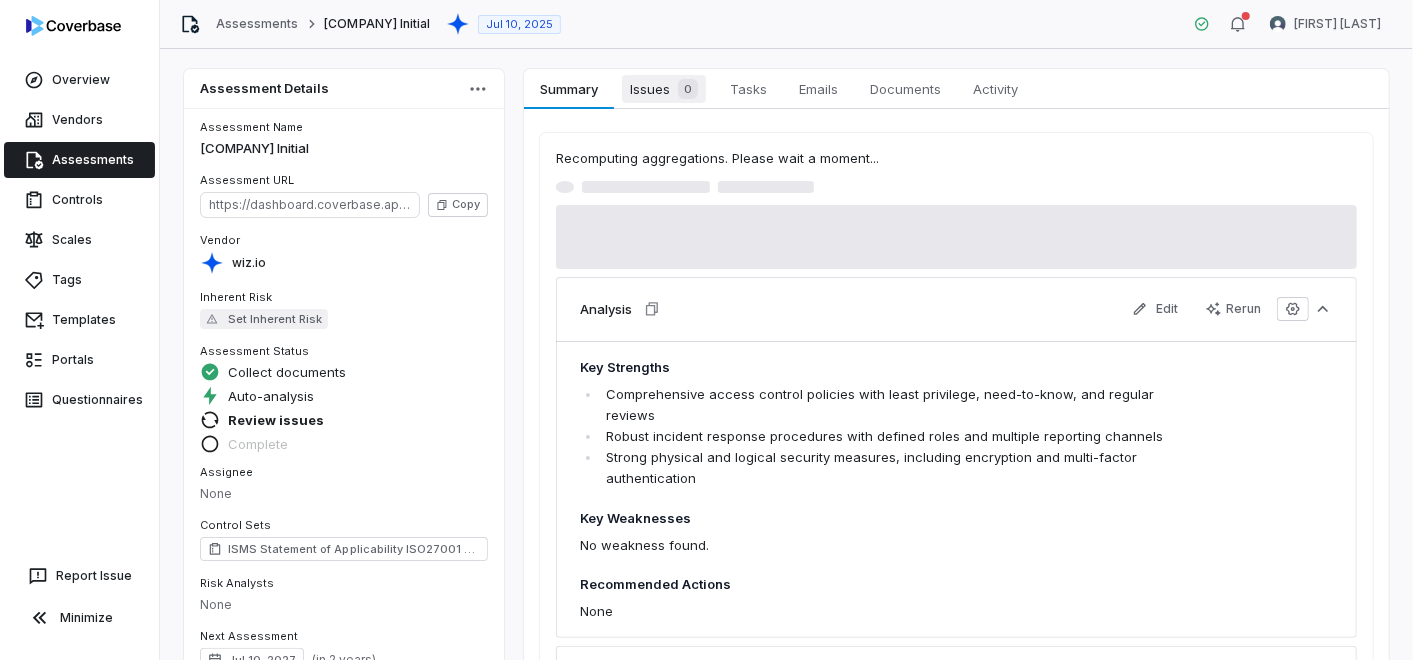 click on "Issues 0" at bounding box center [664, 89] 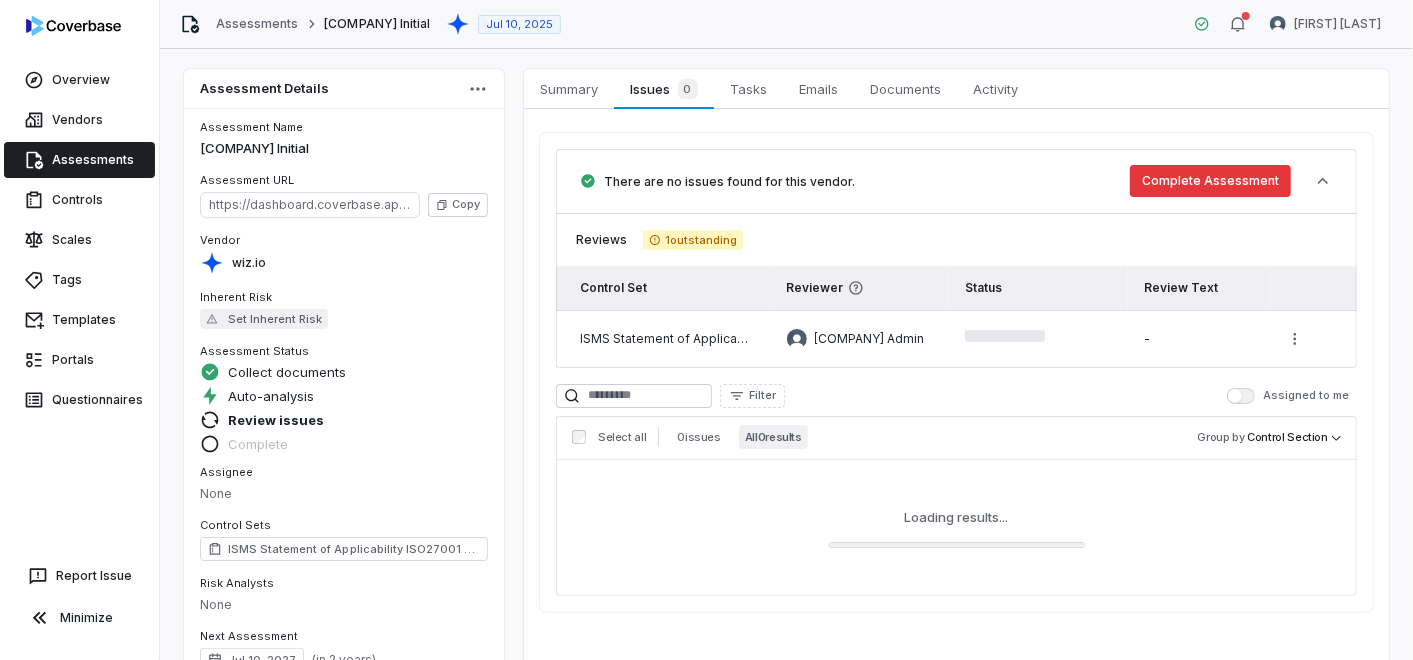 click on "Complete Assessment" at bounding box center [1210, 181] 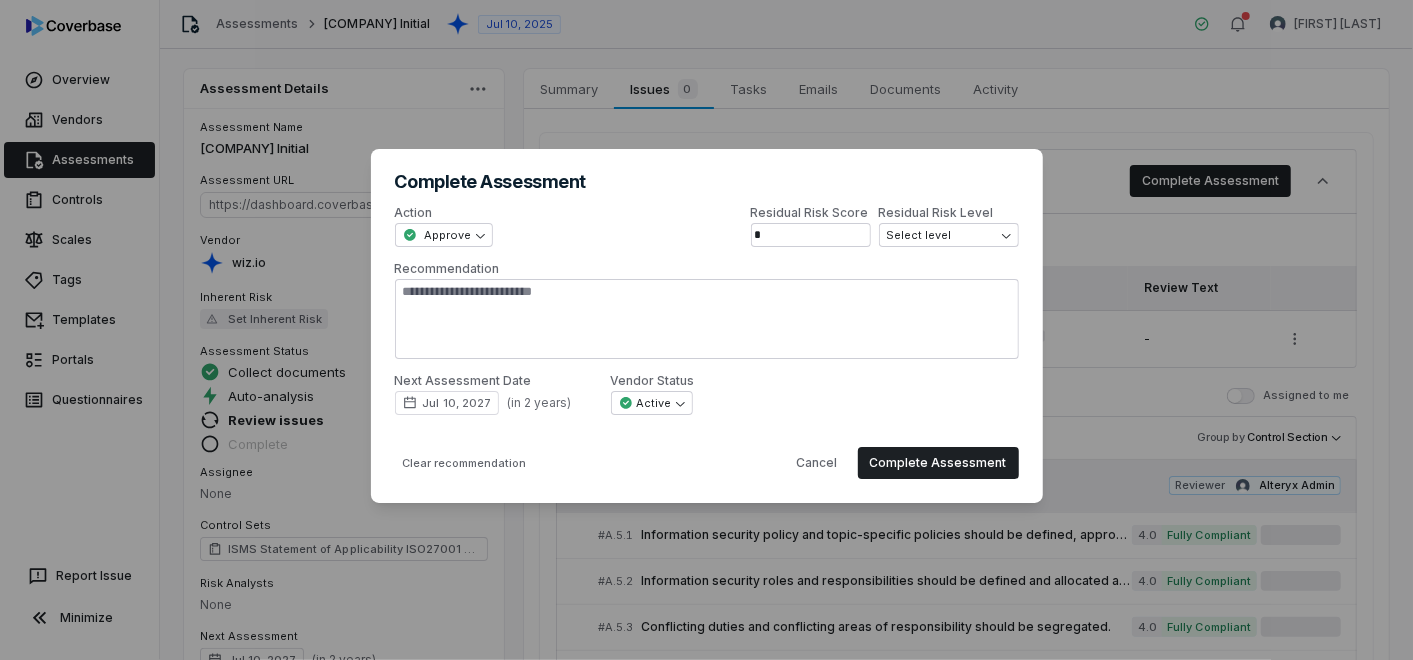 click on "**********" at bounding box center [707, 395] 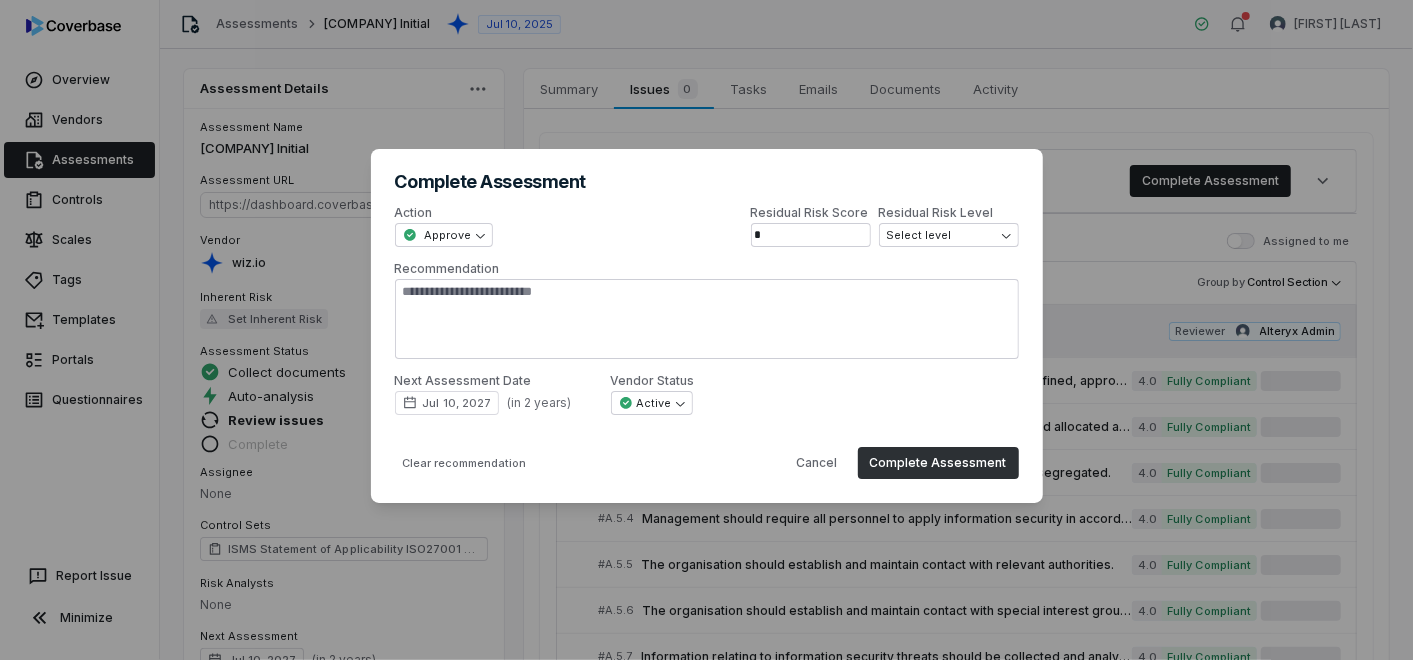 click on "Complete Assessment" at bounding box center (938, 463) 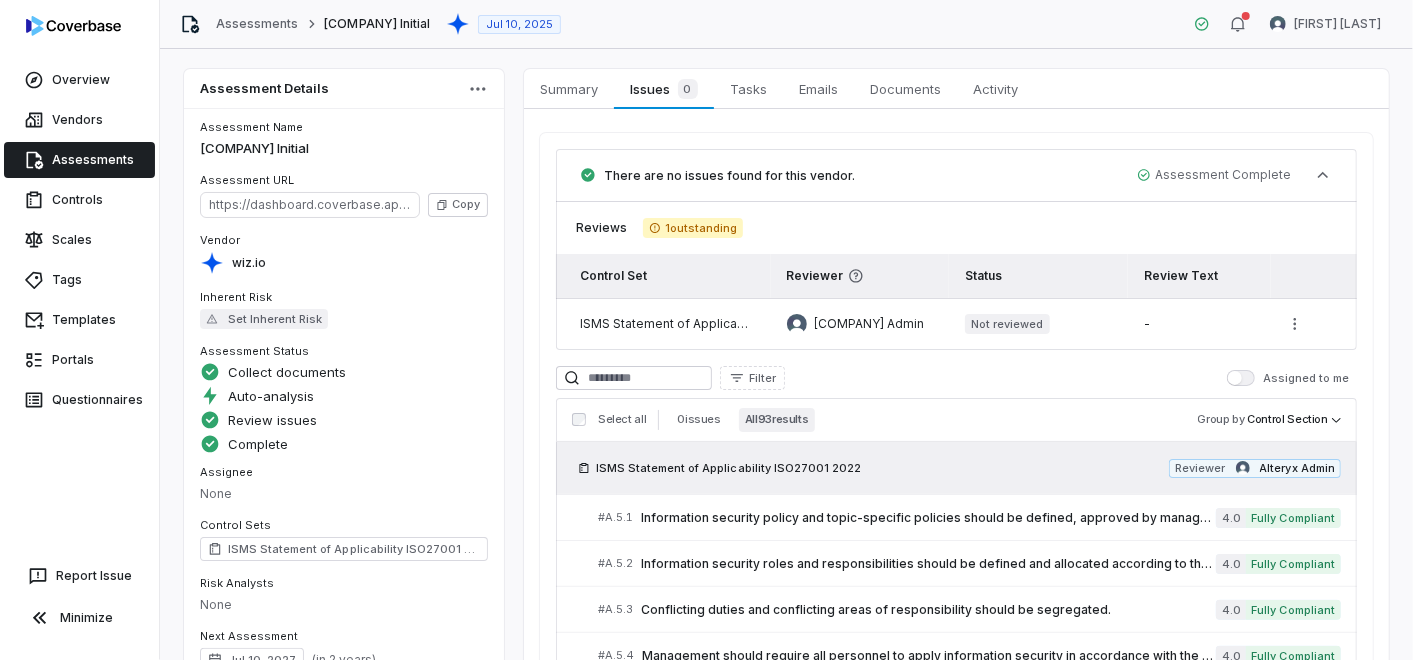 click on "Assessments" at bounding box center (79, 160) 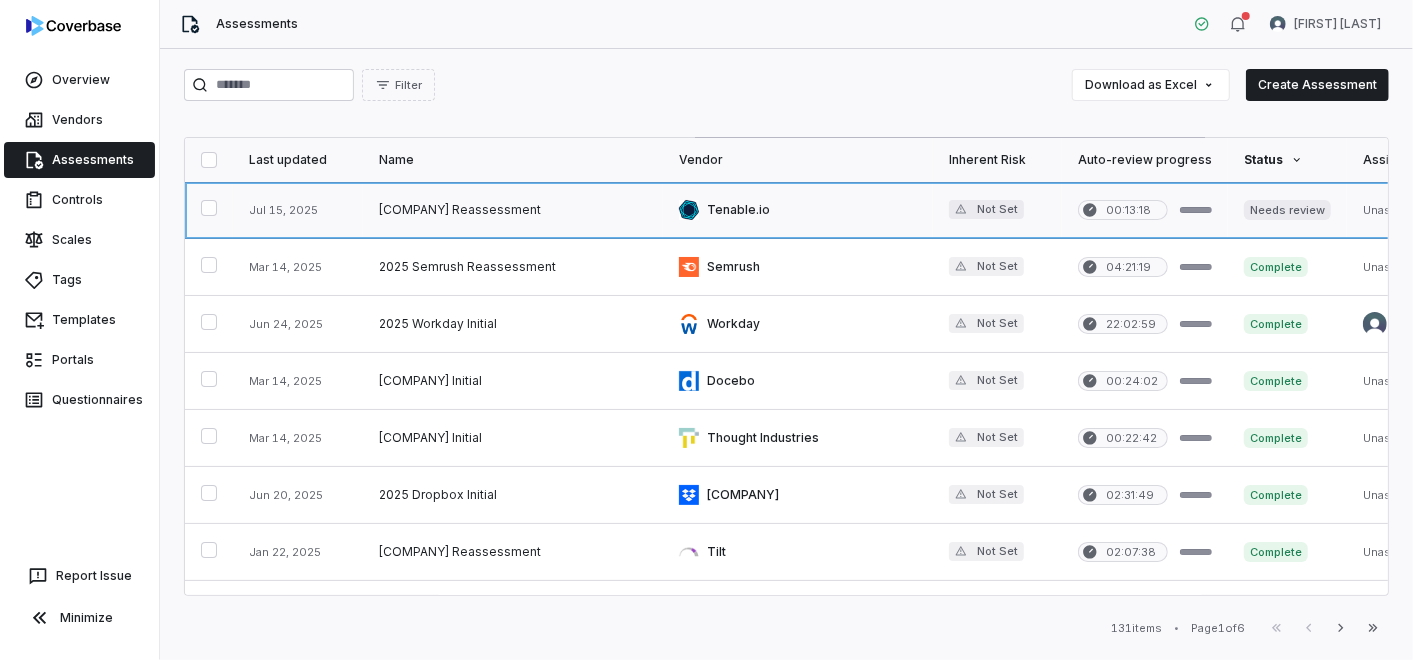 click at bounding box center (513, 210) 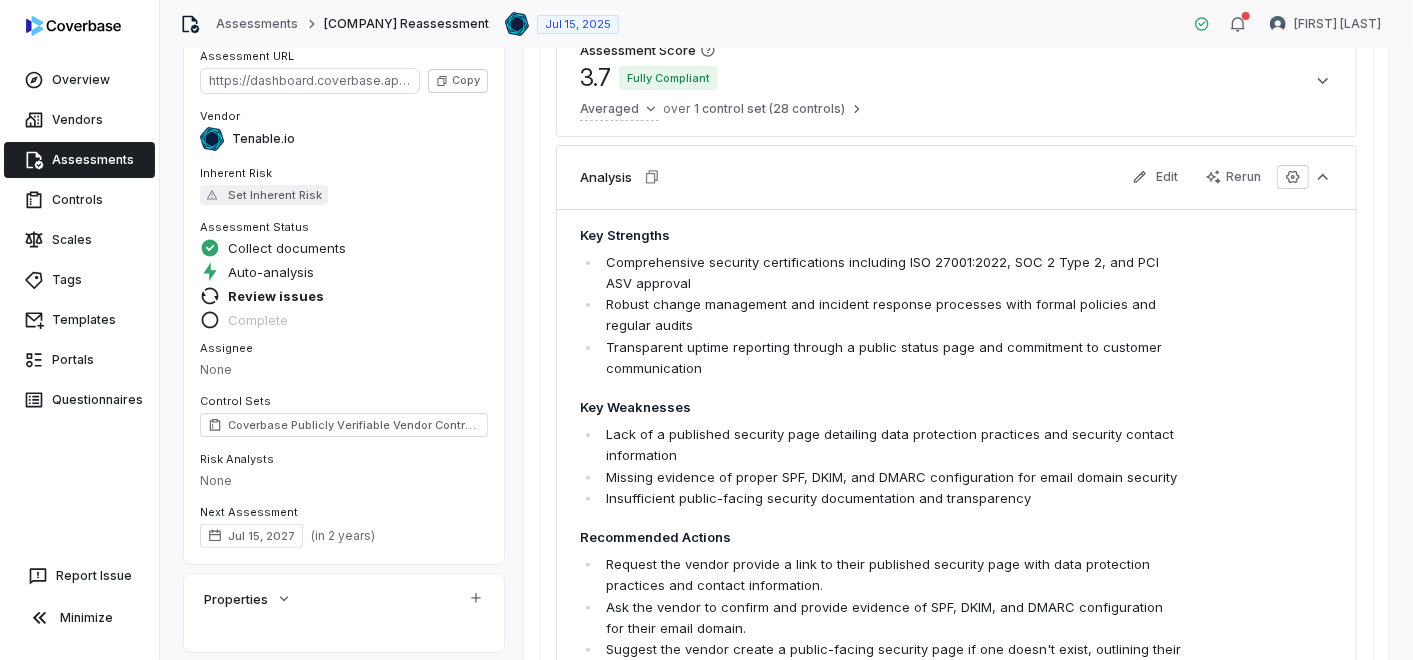 scroll, scrollTop: 148, scrollLeft: 0, axis: vertical 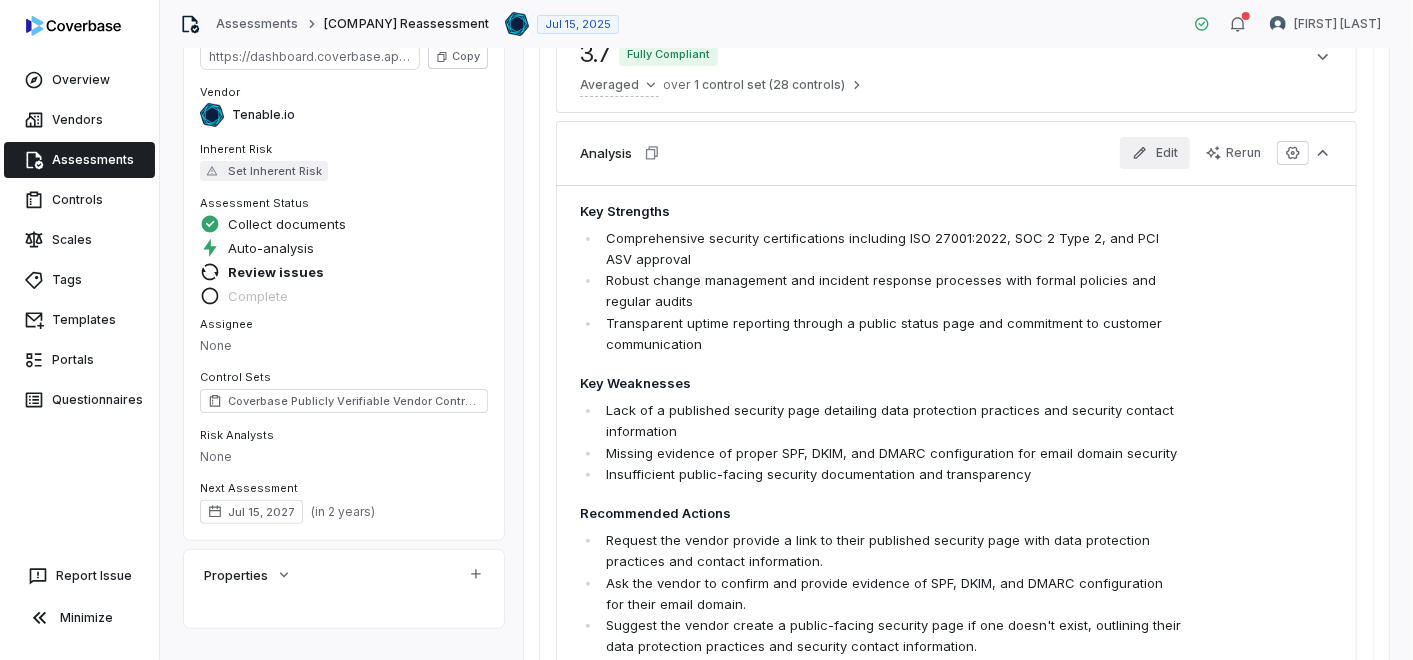 click on "Edit" at bounding box center (1155, 153) 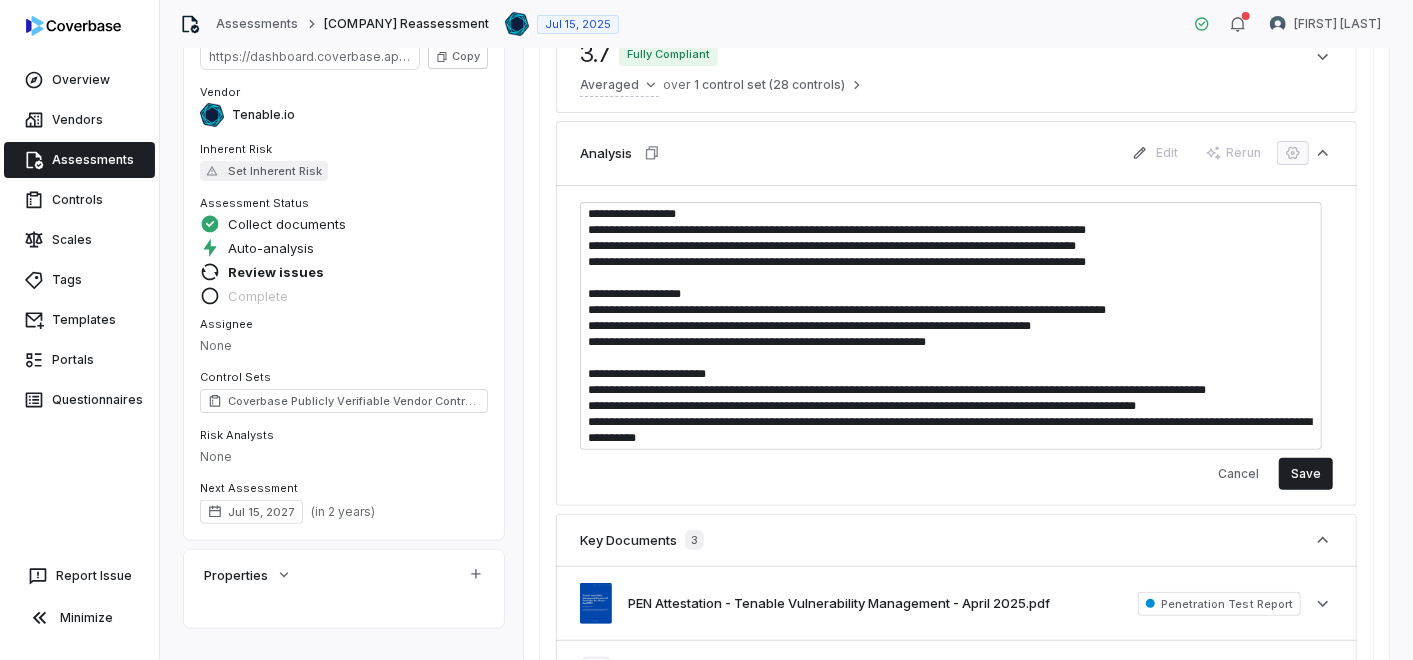 drag, startPoint x: 774, startPoint y: 438, endPoint x: 530, endPoint y: 282, distance: 289.60663 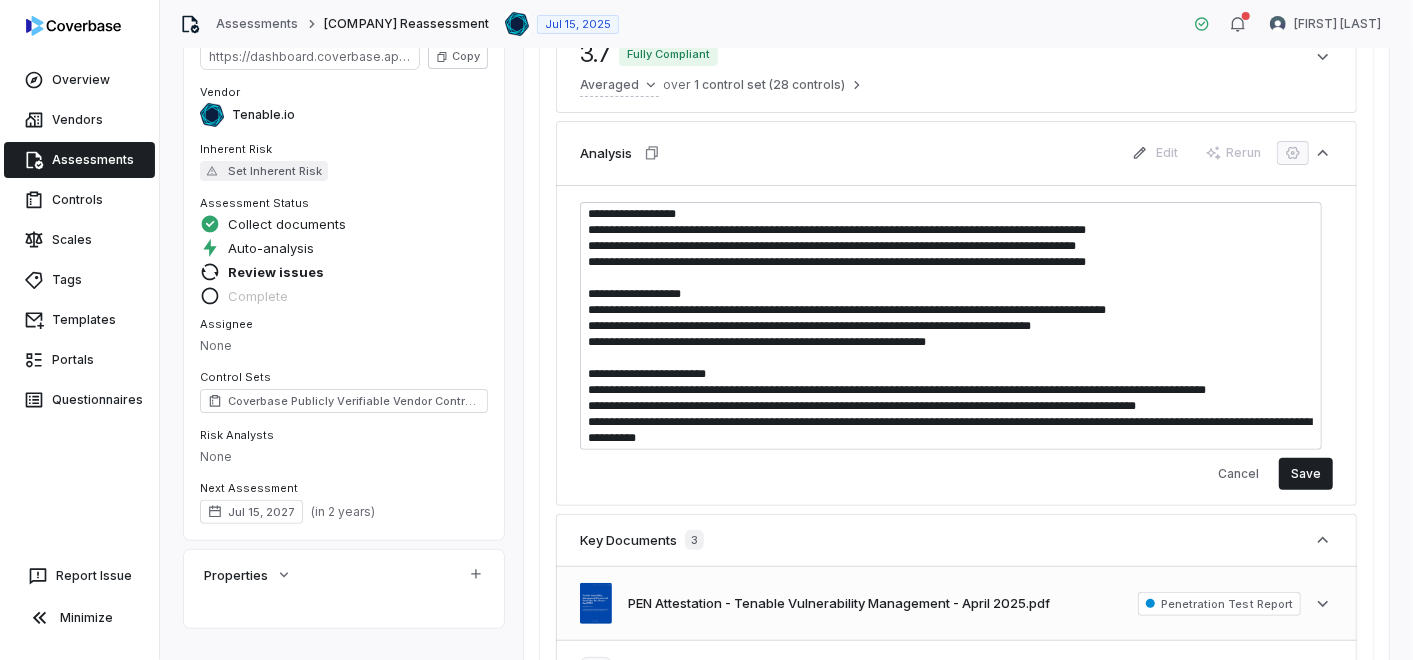 type on "*" 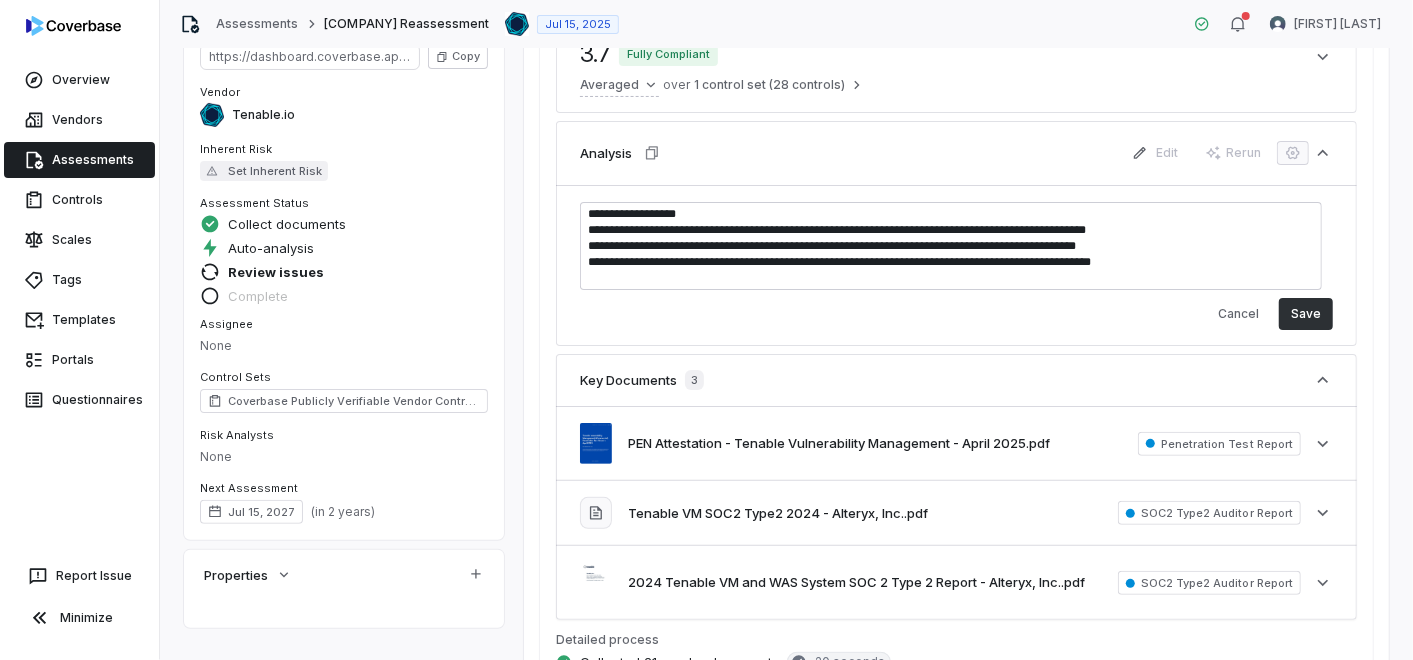 type on "**********" 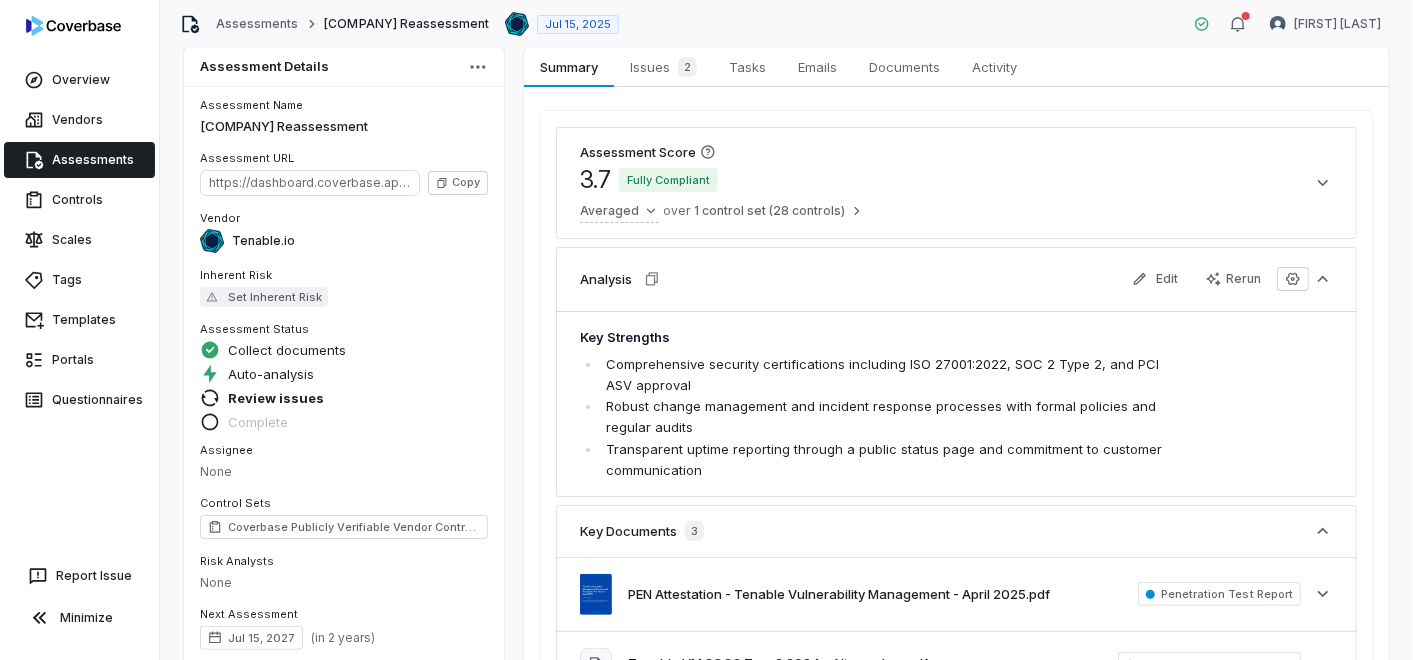 scroll, scrollTop: 0, scrollLeft: 0, axis: both 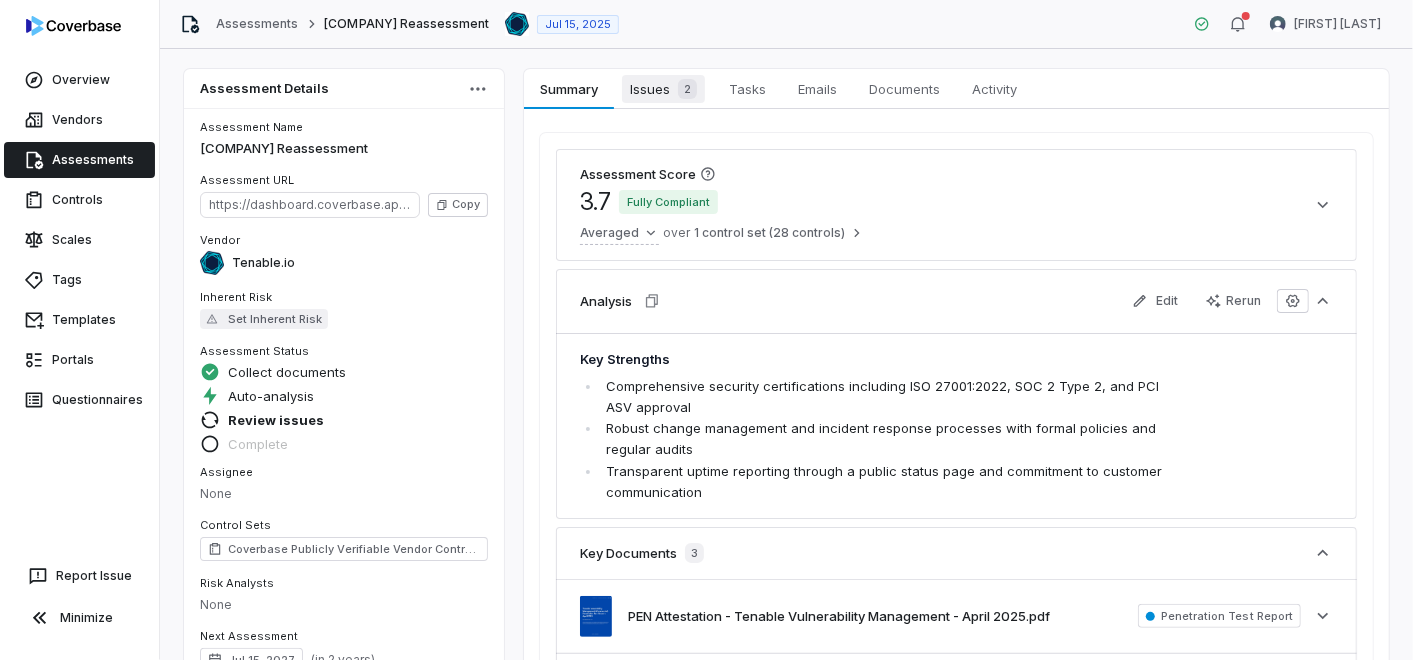click on "Issues 2" at bounding box center (663, 89) 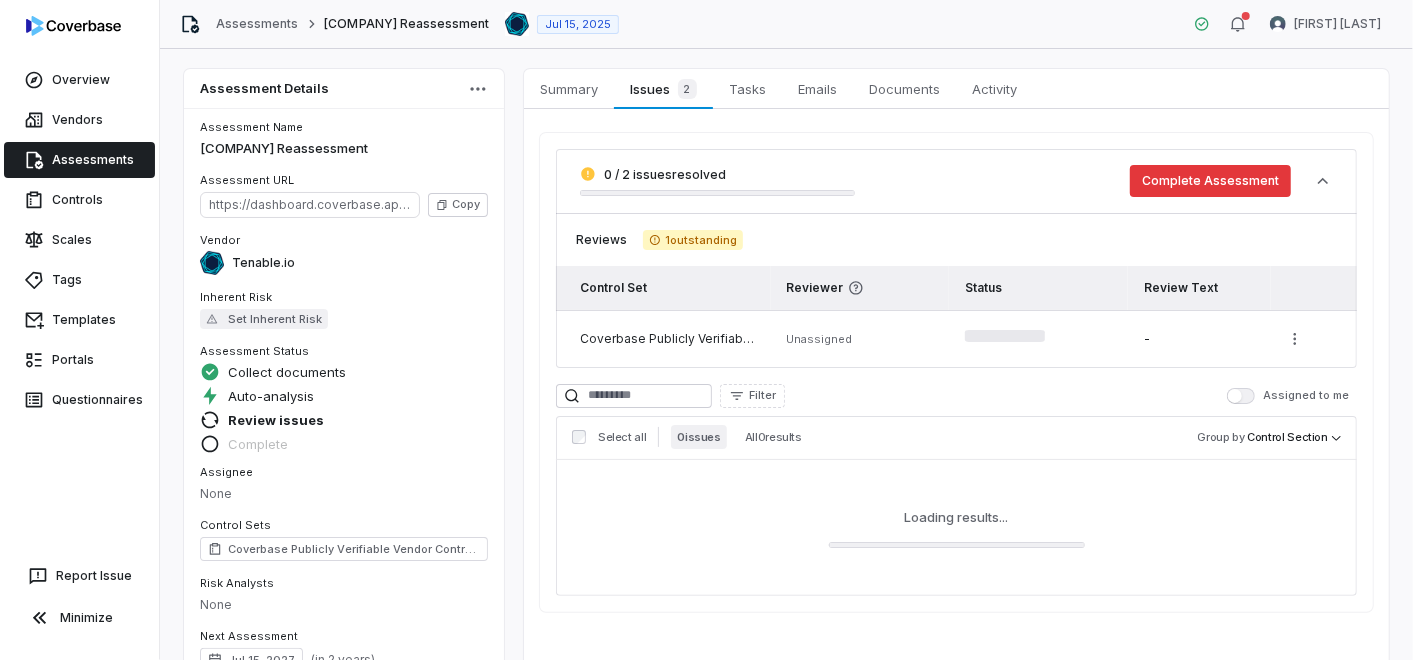 click on "Complete Assessment" at bounding box center (1210, 181) 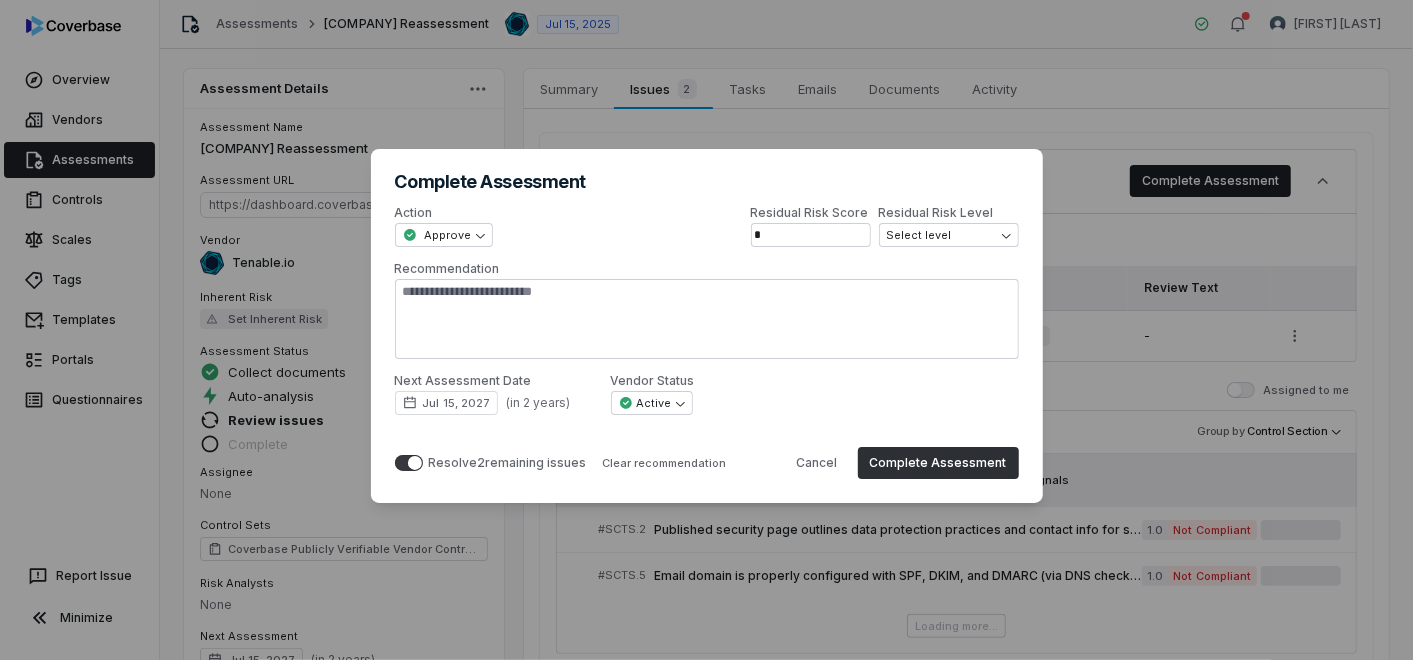 click on "Complete Assessment" at bounding box center [938, 463] 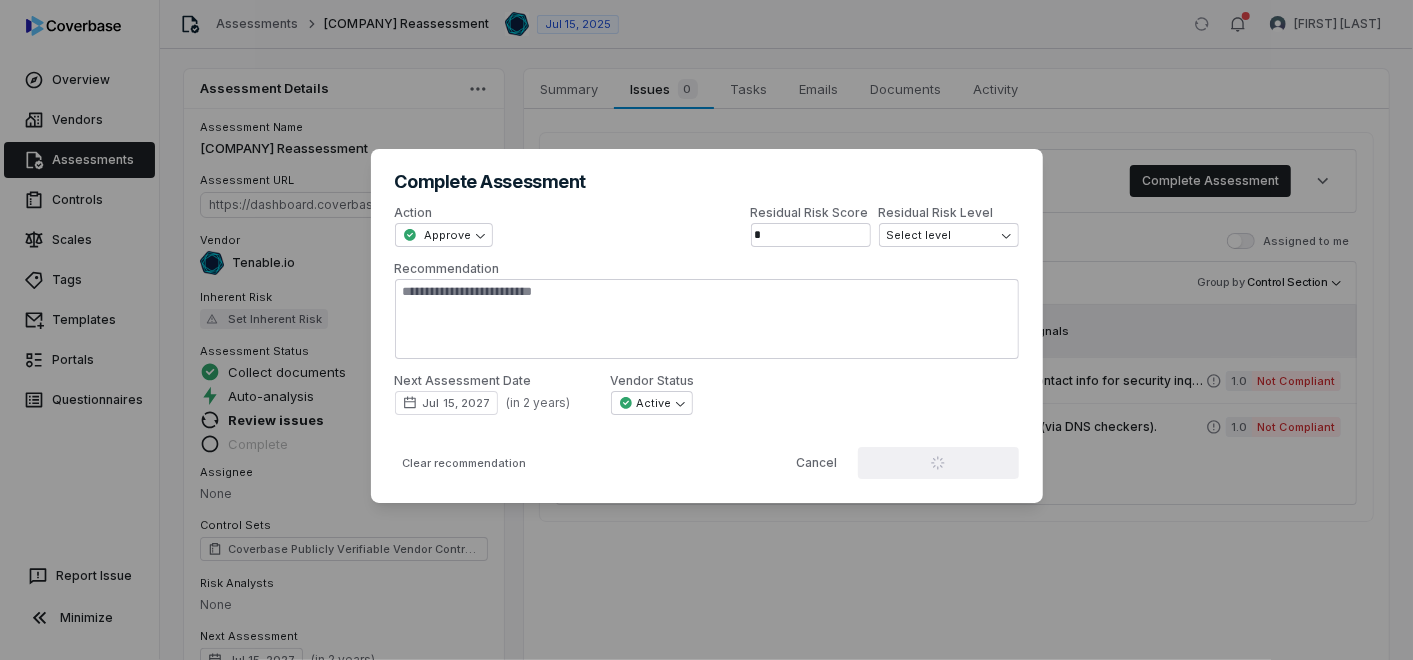 type on "*" 